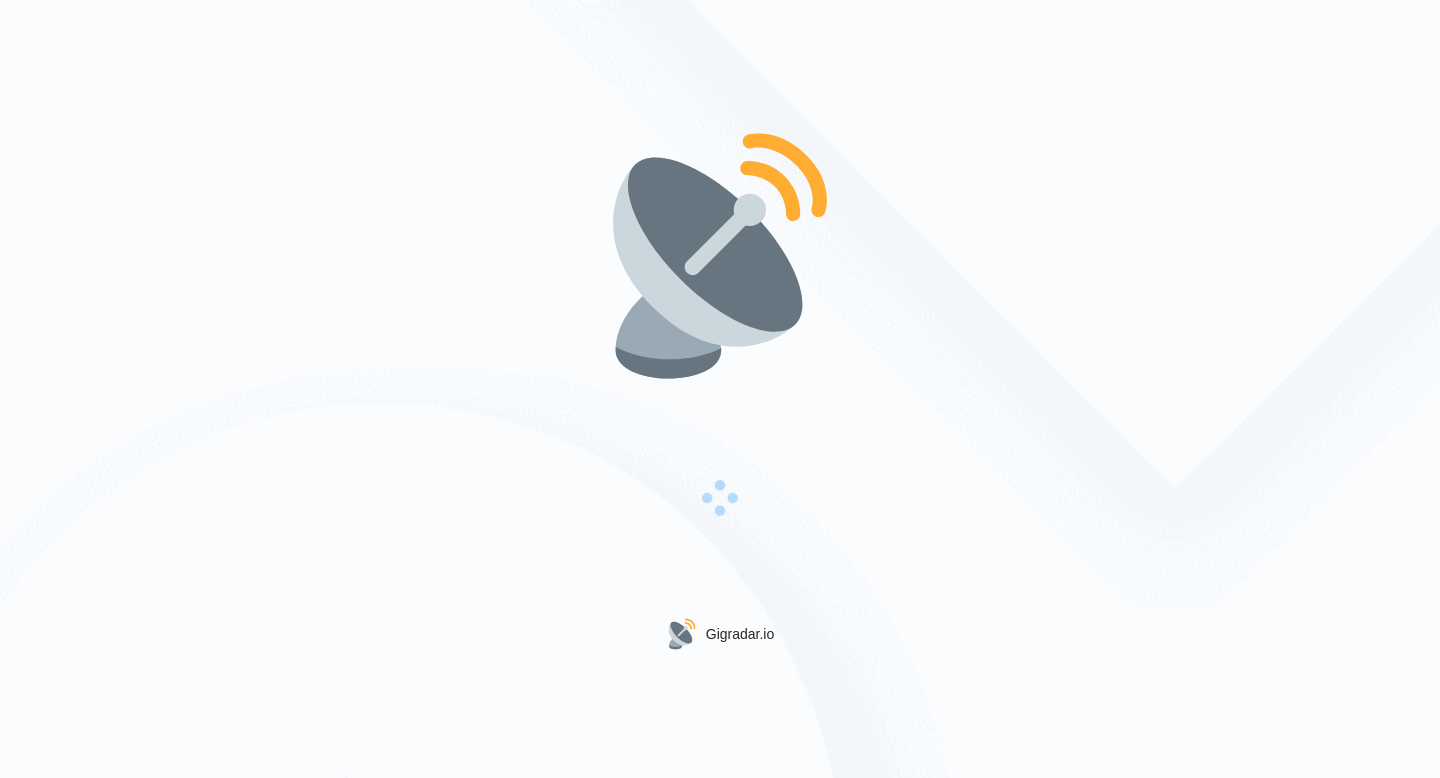 scroll, scrollTop: 0, scrollLeft: 0, axis: both 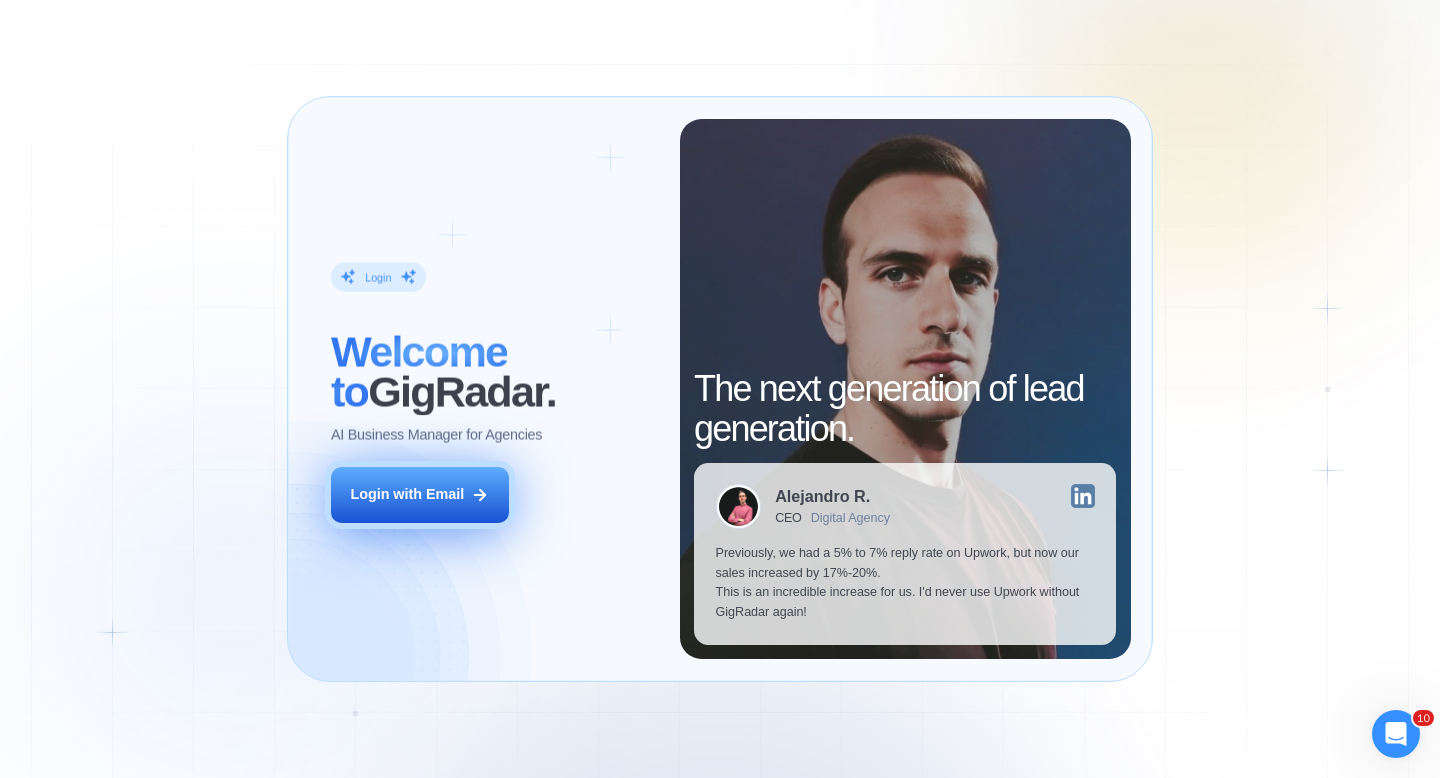 click on "Login with Email" at bounding box center [420, 495] 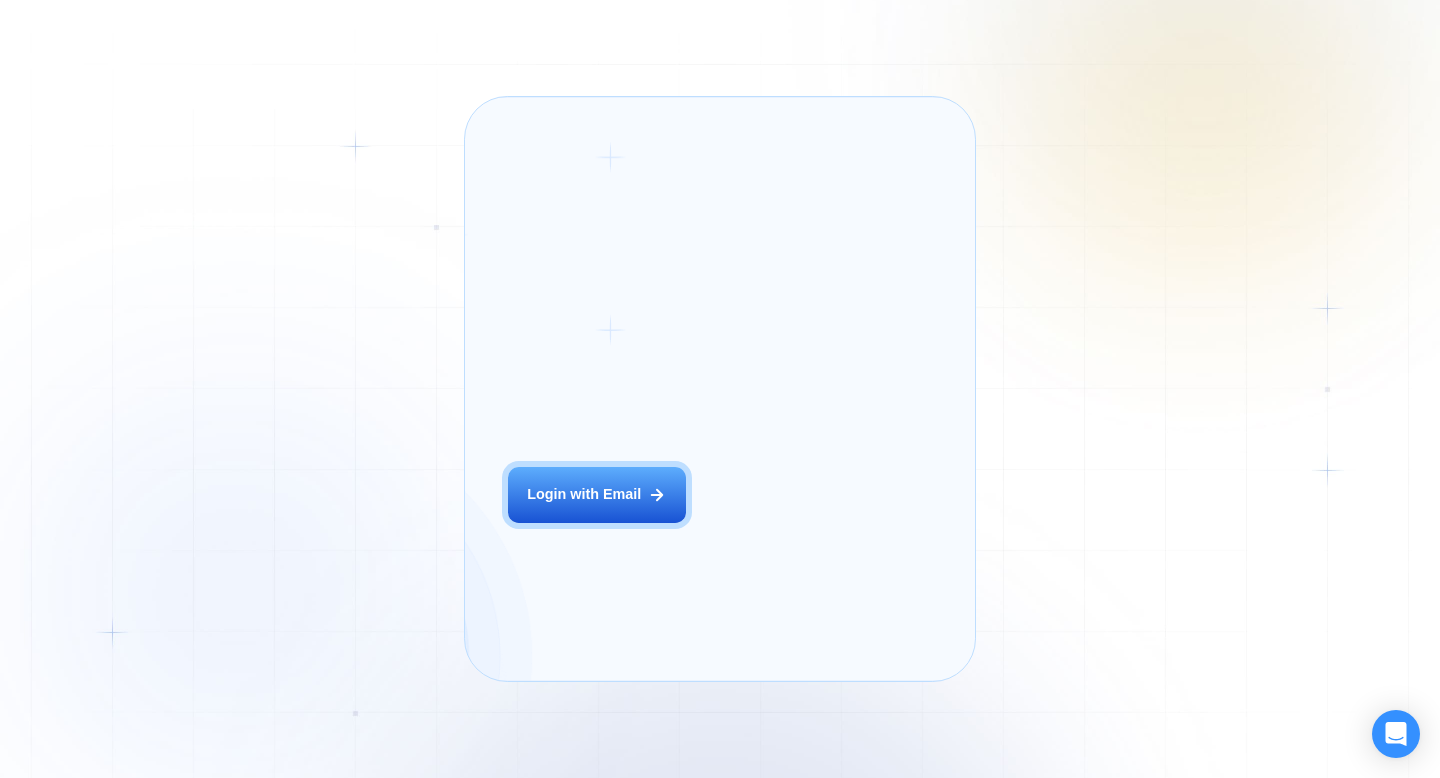 scroll, scrollTop: 0, scrollLeft: 0, axis: both 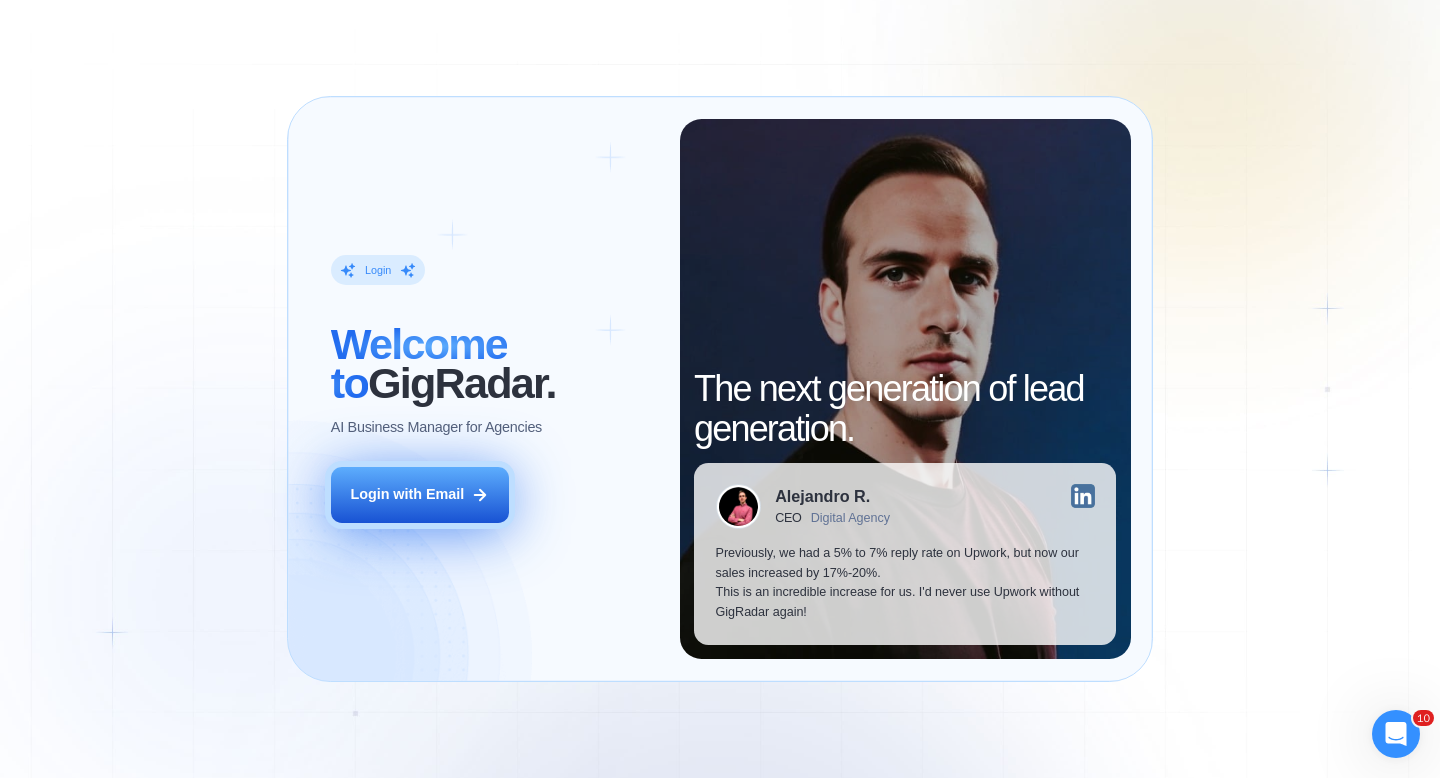 click on "Login with Email" at bounding box center (407, 495) 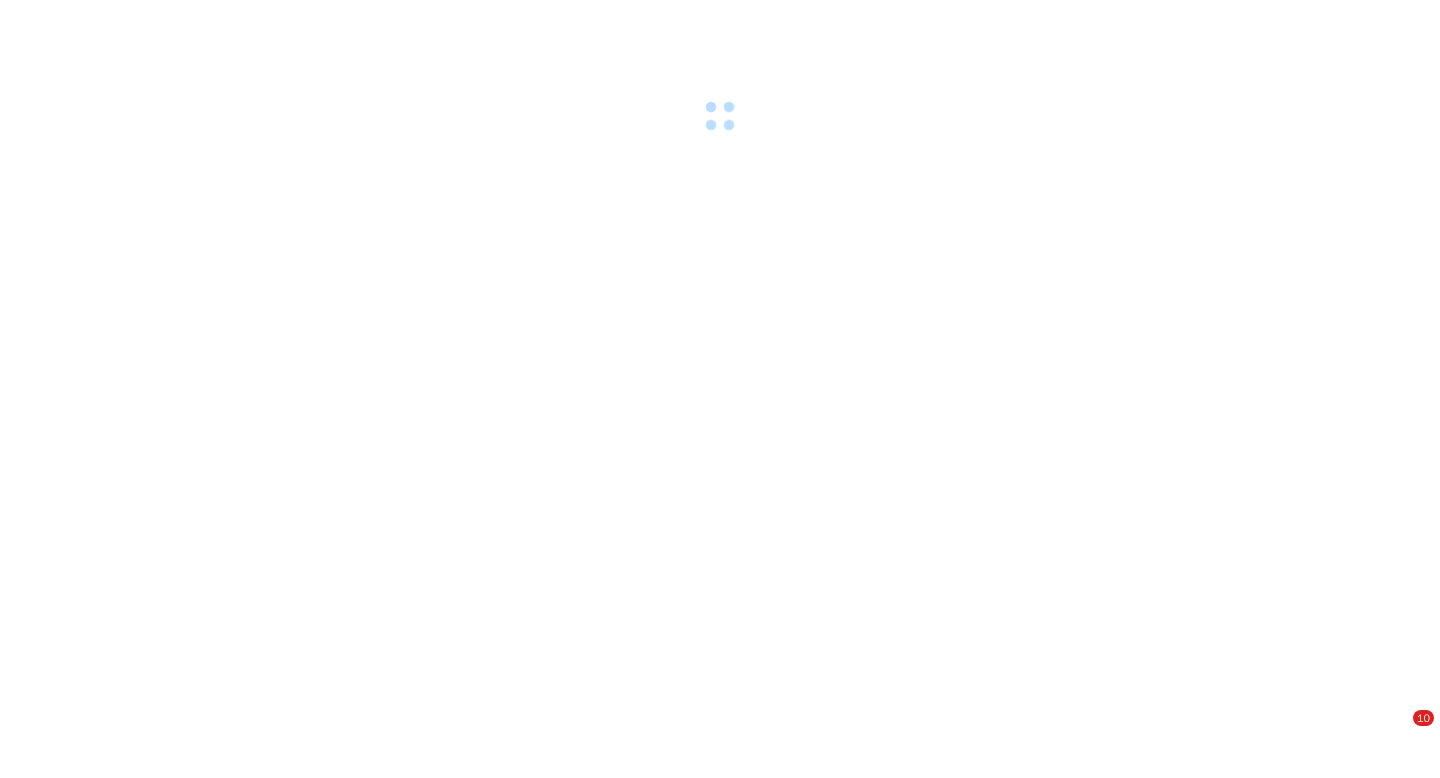 scroll, scrollTop: 0, scrollLeft: 0, axis: both 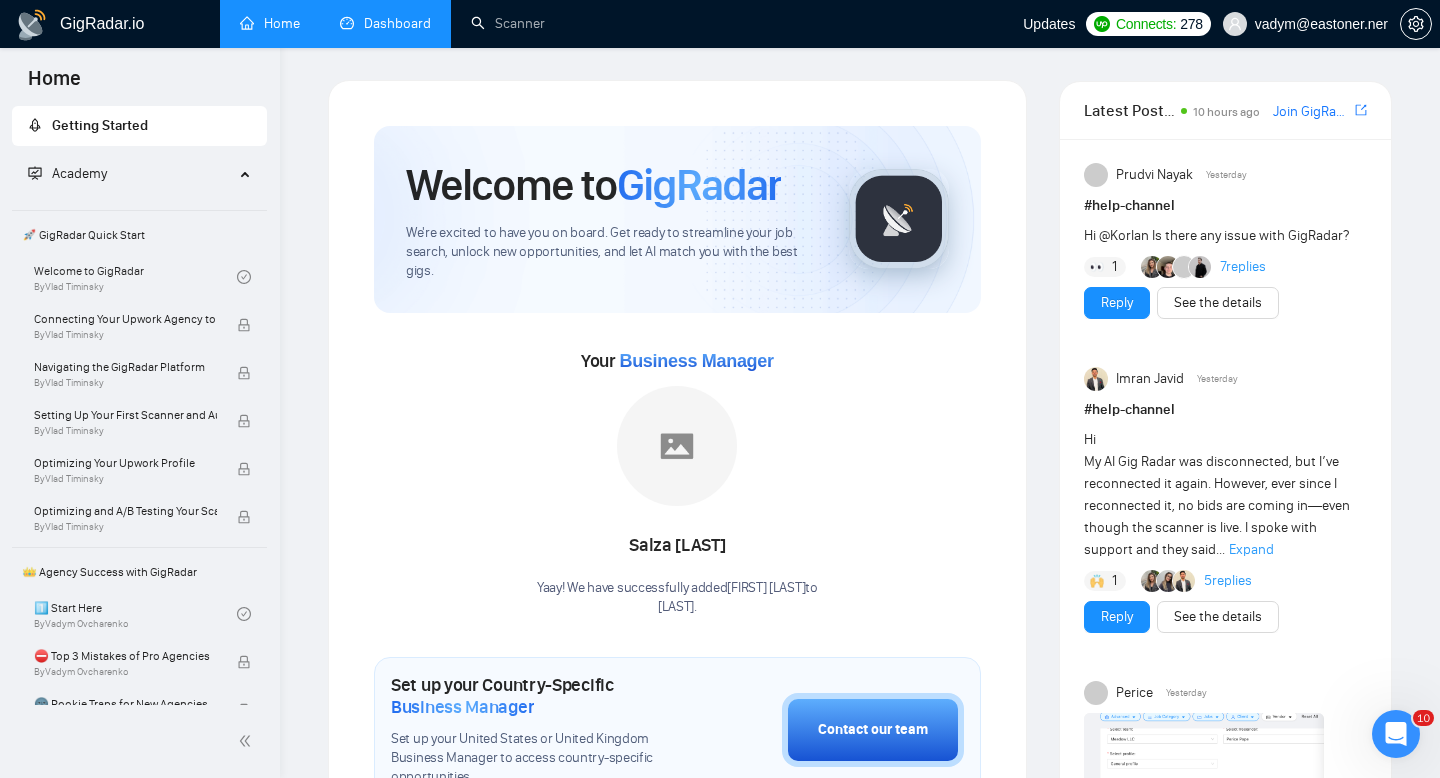 click on "Dashboard" at bounding box center [385, 23] 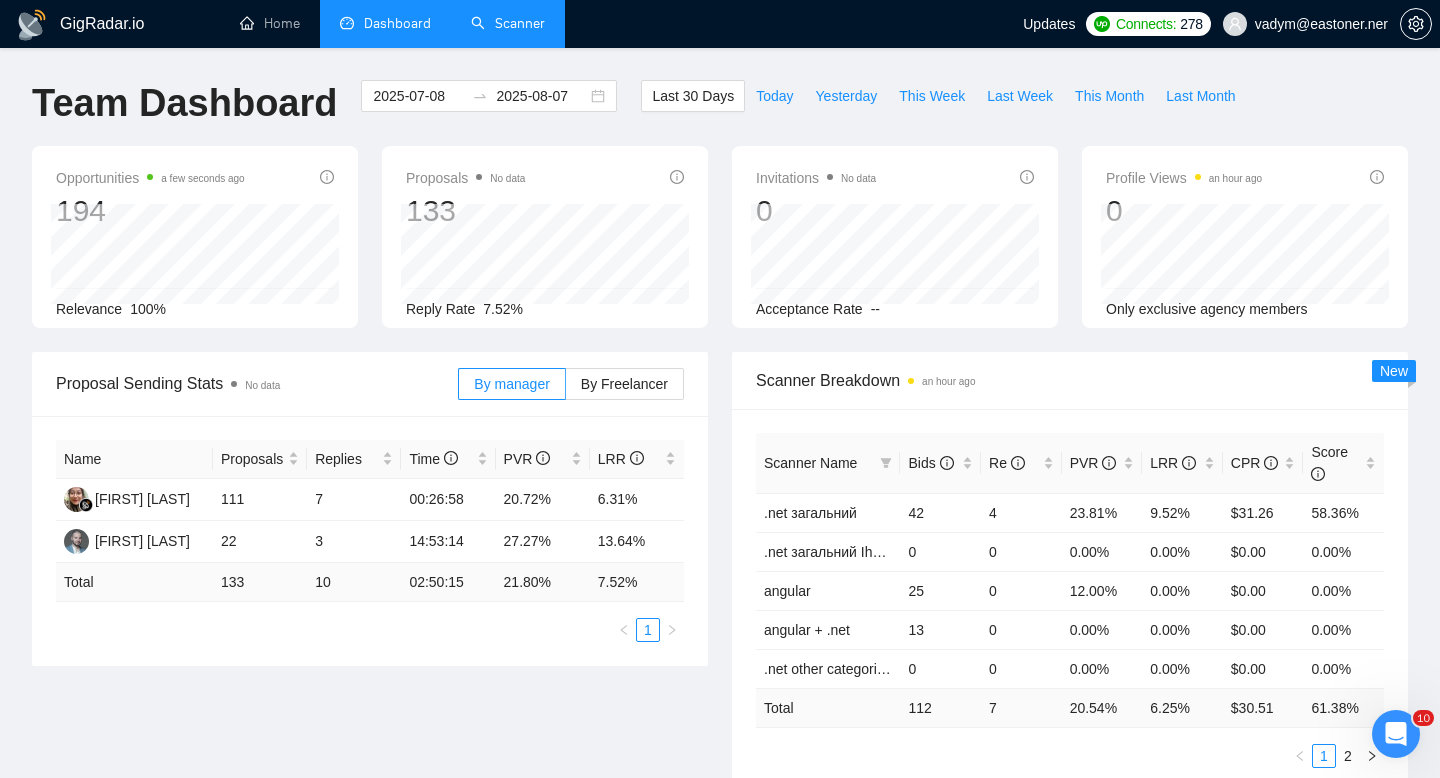 click on "Scanner" at bounding box center [508, 23] 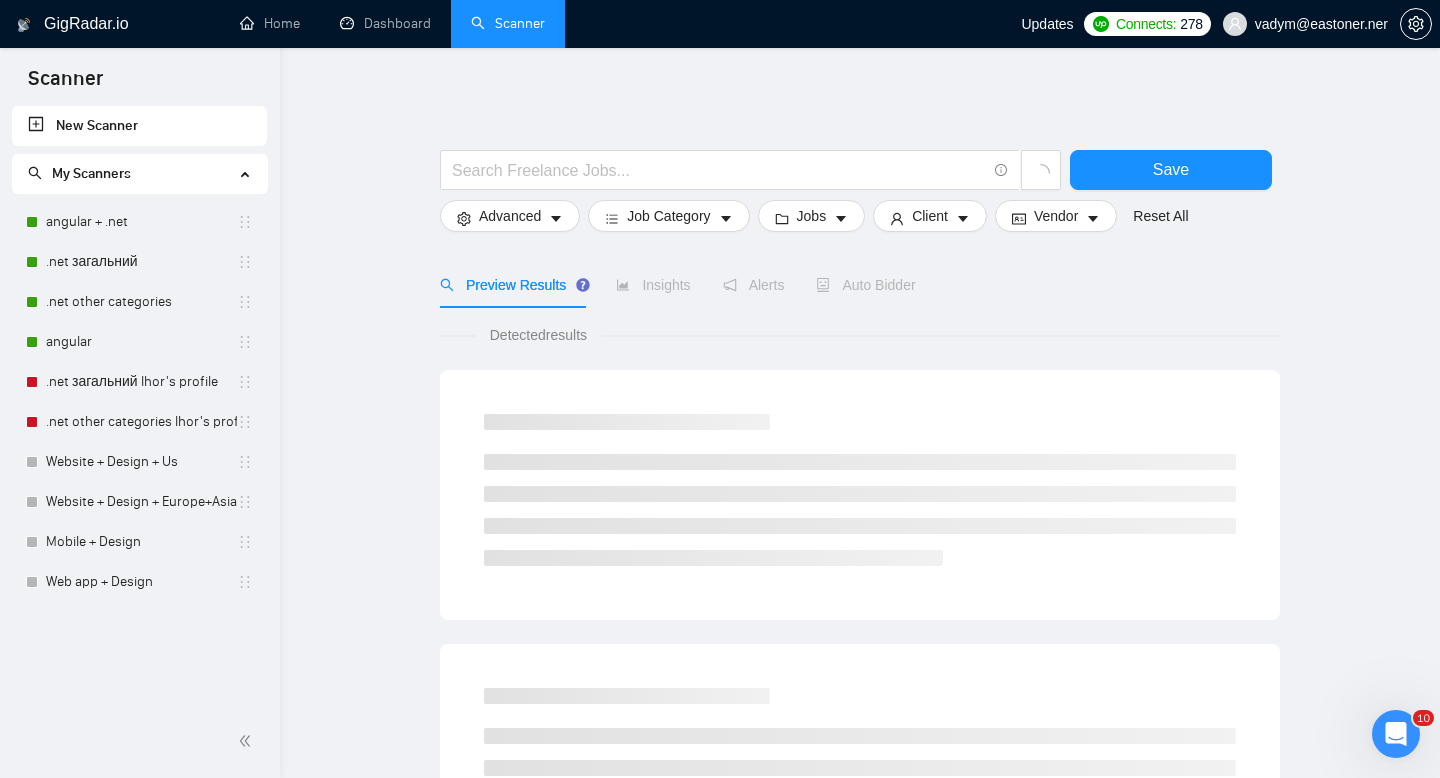 click on "Auto Bidder" at bounding box center [865, 285] 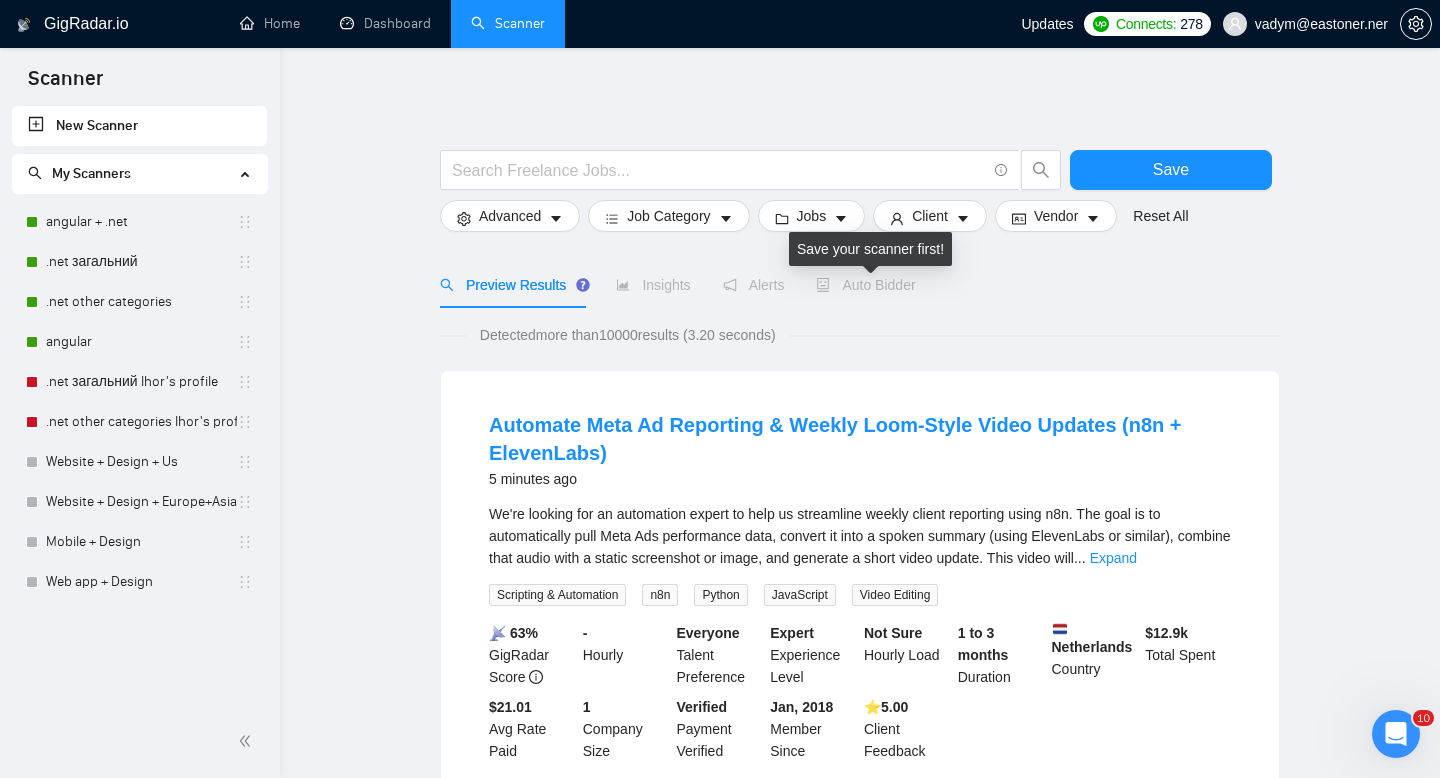 click on "Auto Bidder" at bounding box center [865, 285] 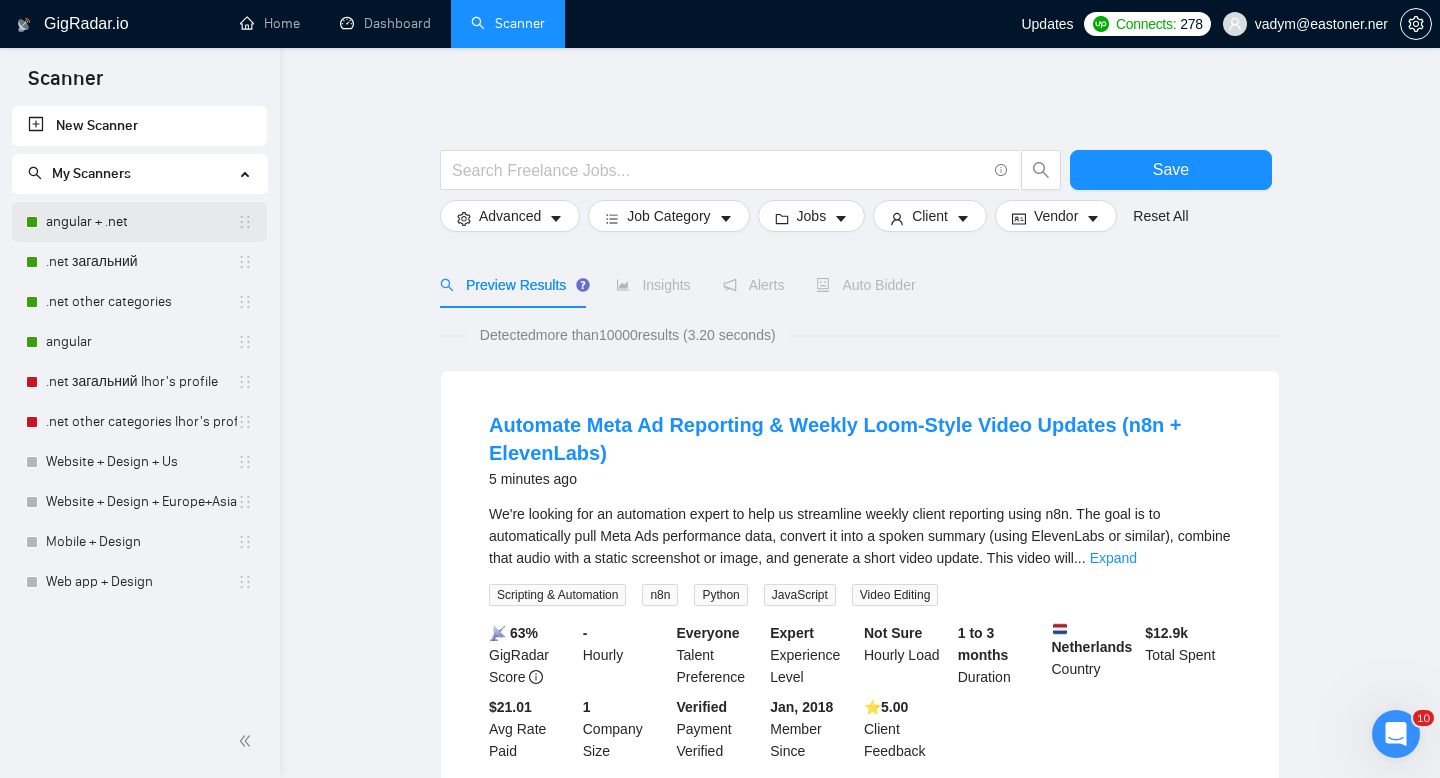 click on "angular + .net" at bounding box center (141, 222) 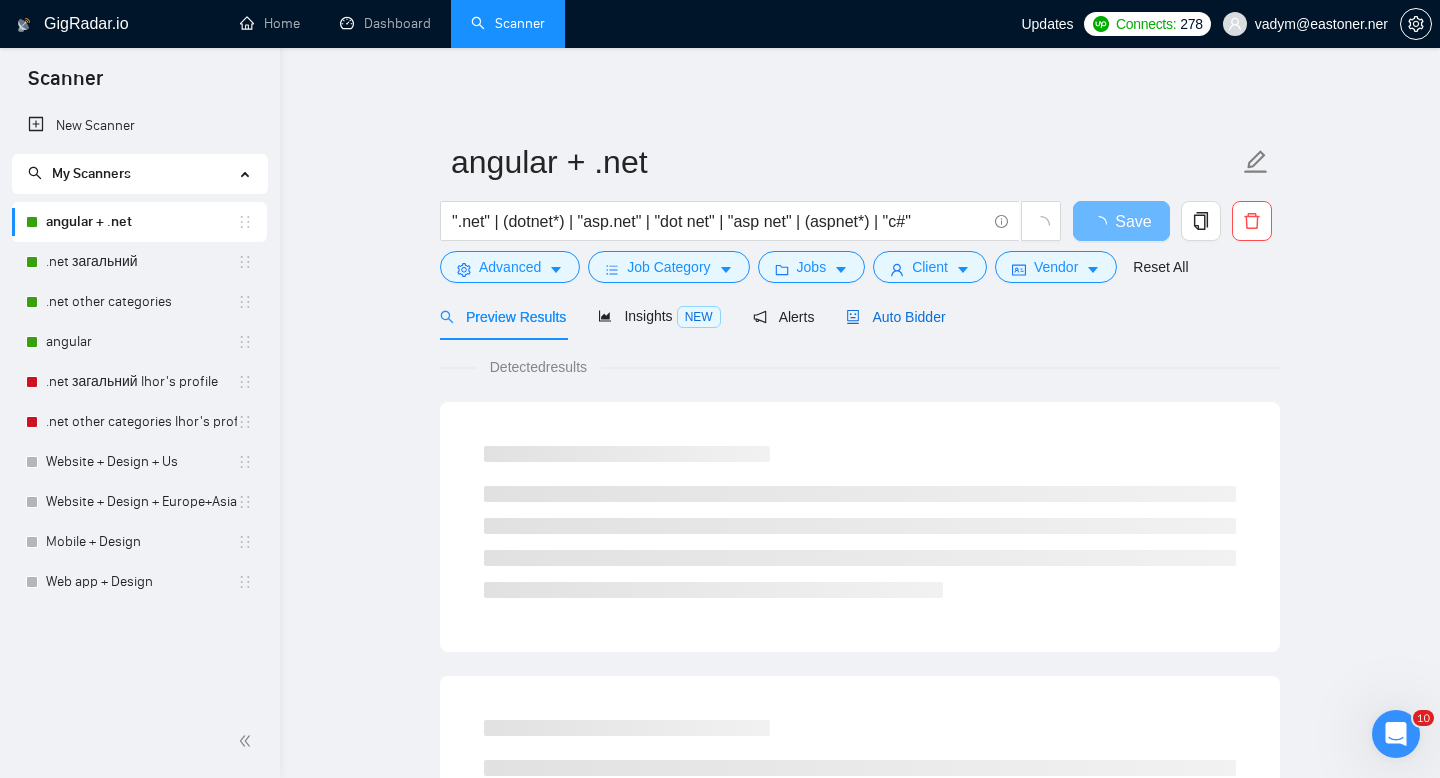 click on "Auto Bidder" at bounding box center [895, 317] 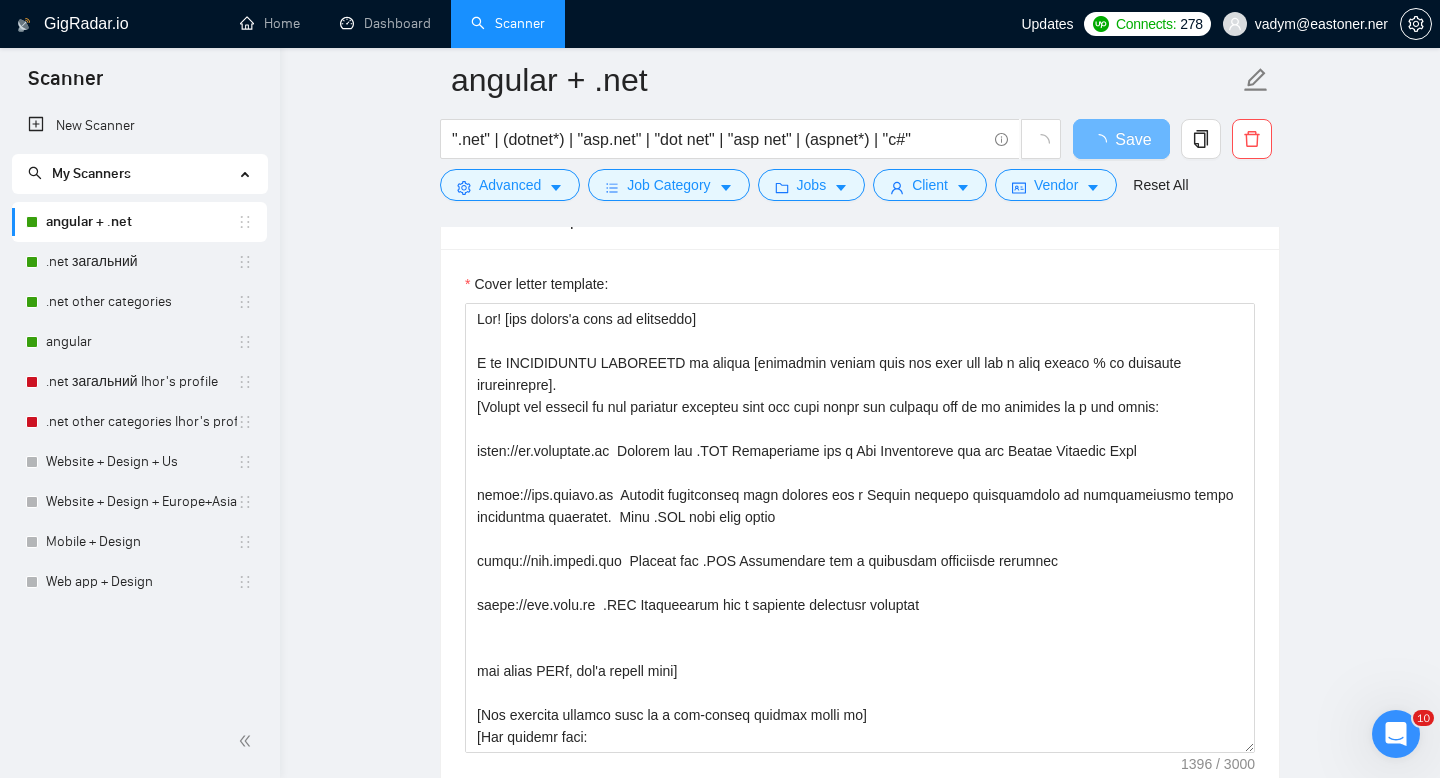 scroll, scrollTop: 2123, scrollLeft: 0, axis: vertical 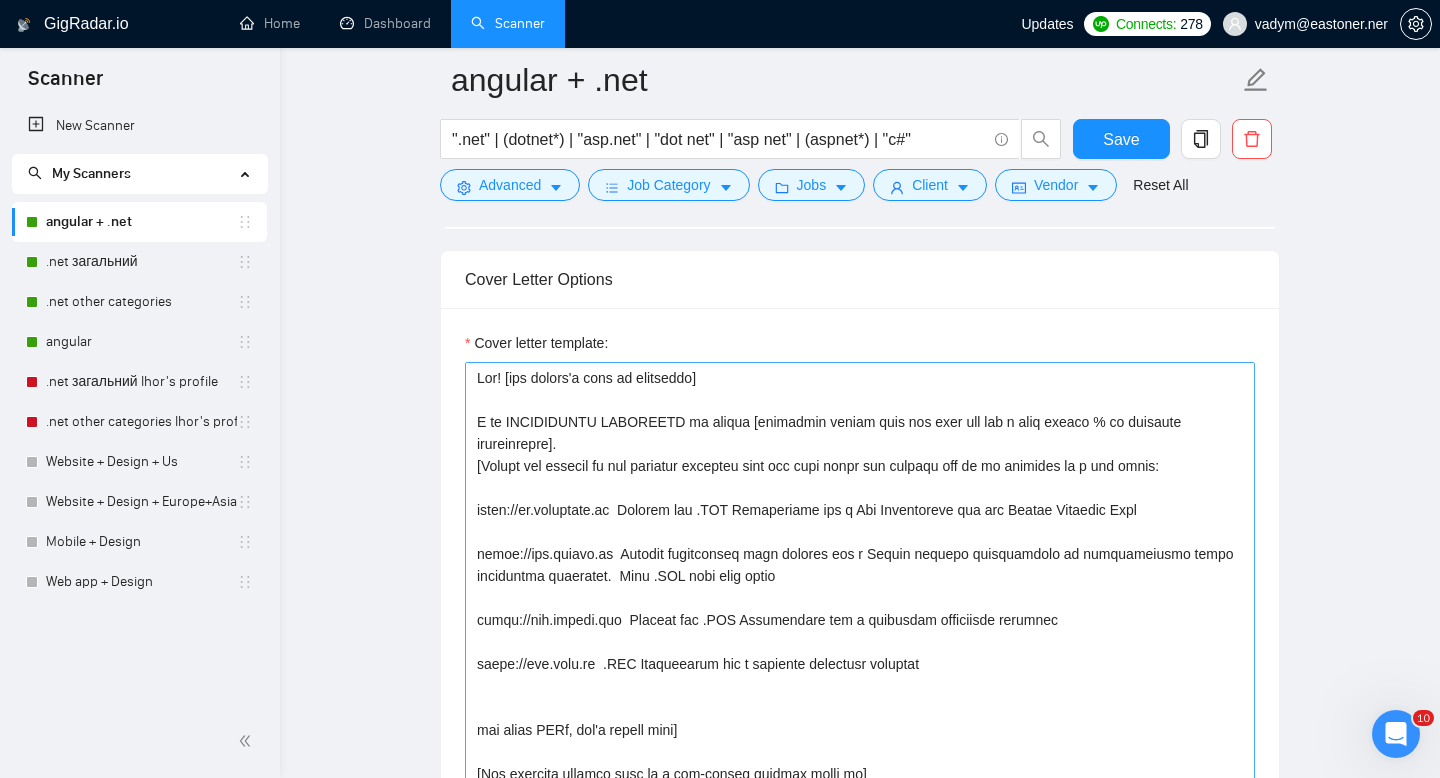 type 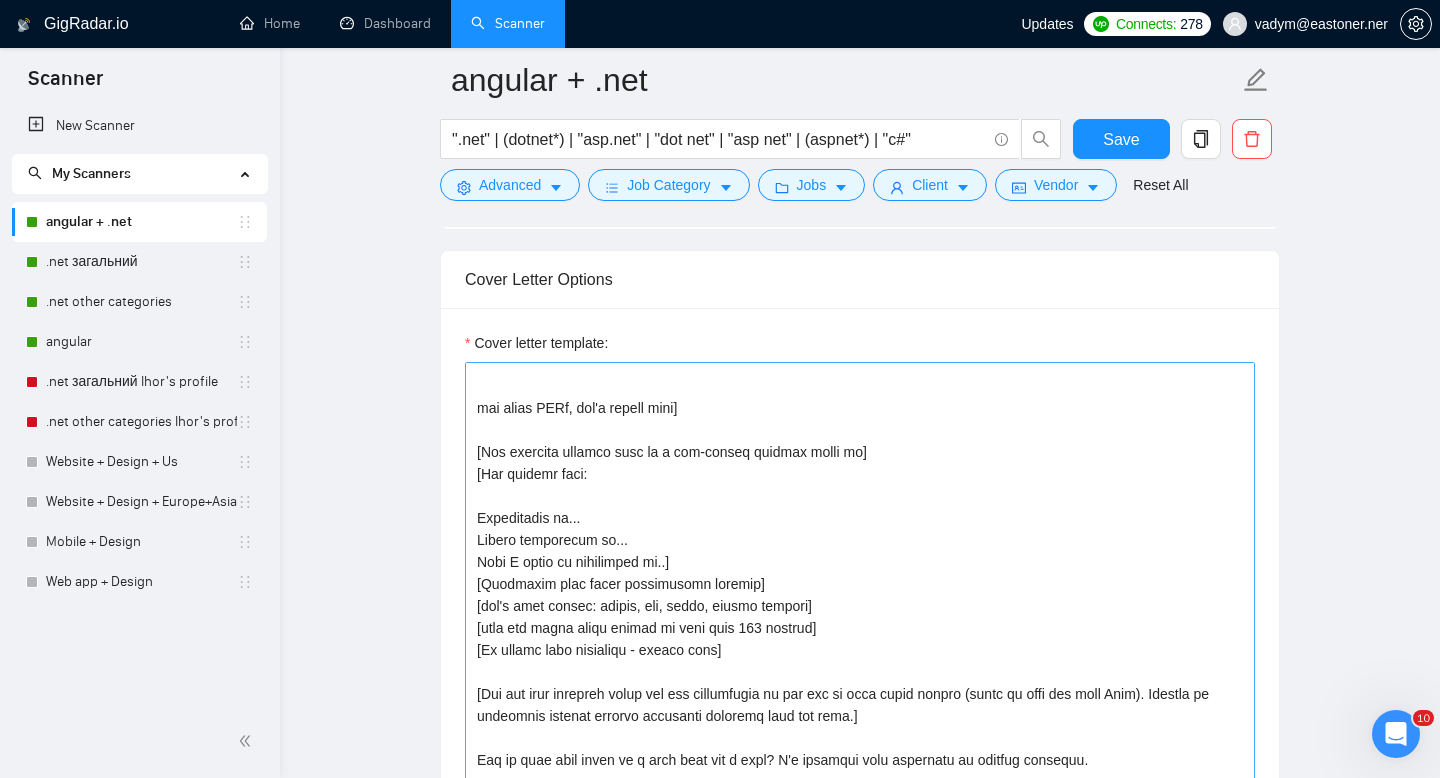 scroll, scrollTop: 374, scrollLeft: 0, axis: vertical 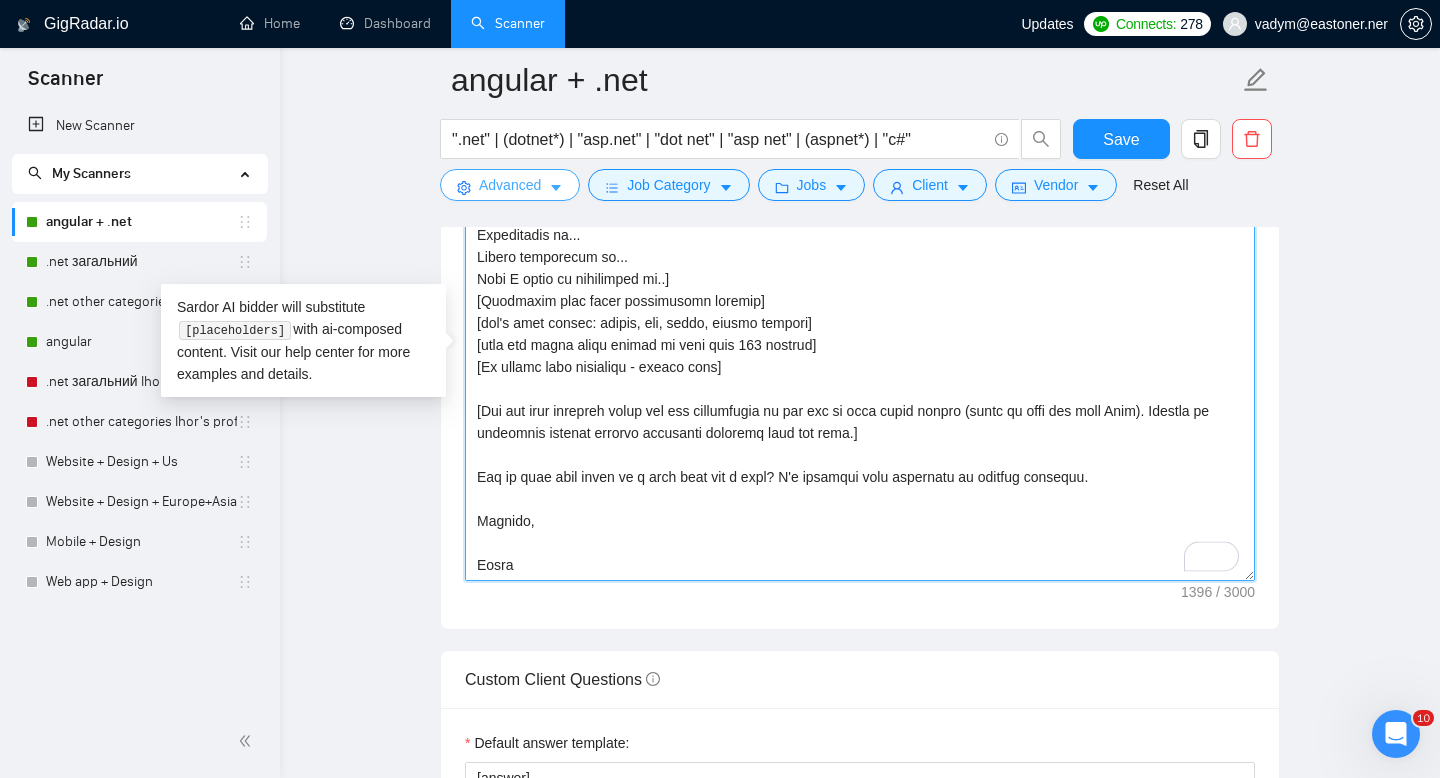 drag, startPoint x: 563, startPoint y: 573, endPoint x: 510, endPoint y: 184, distance: 392.59393 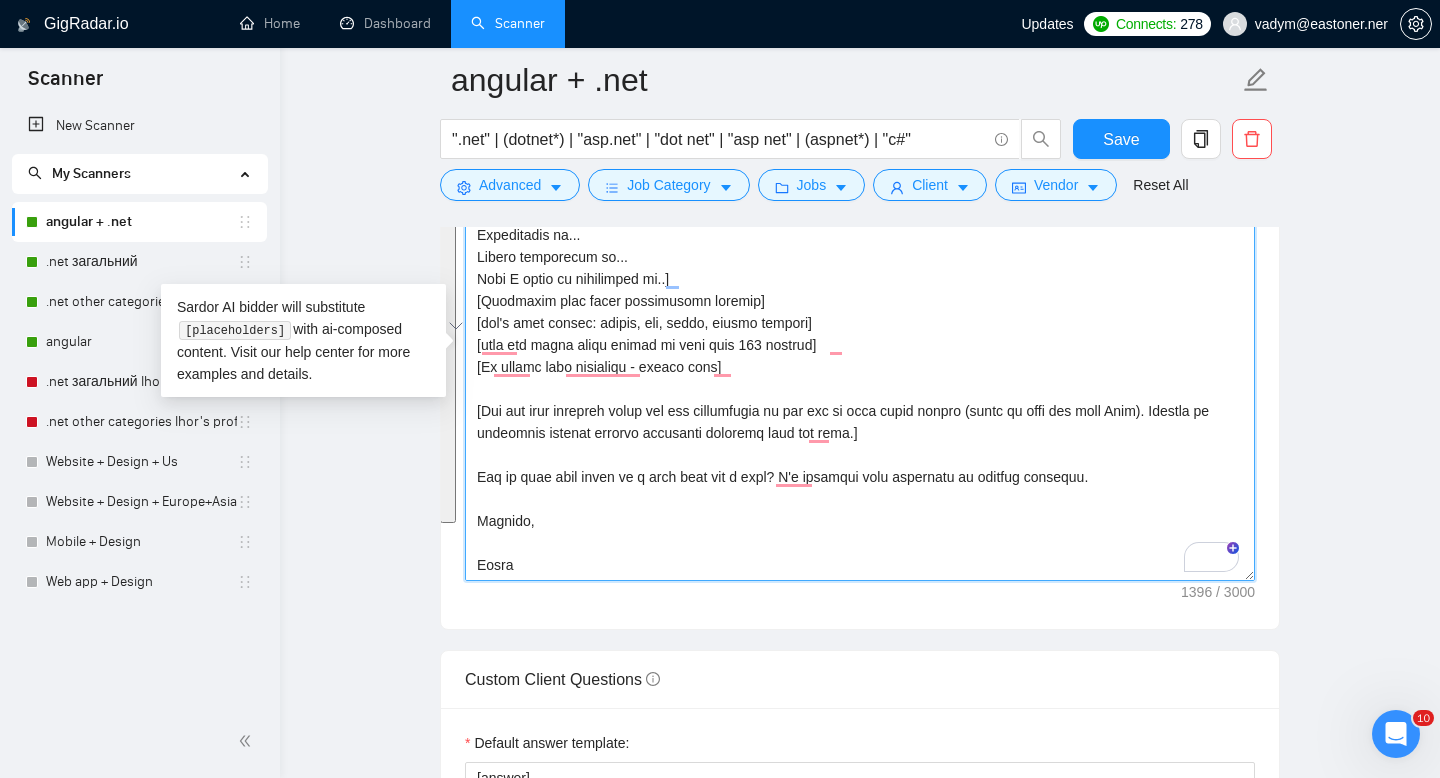 scroll, scrollTop: 215, scrollLeft: 0, axis: vertical 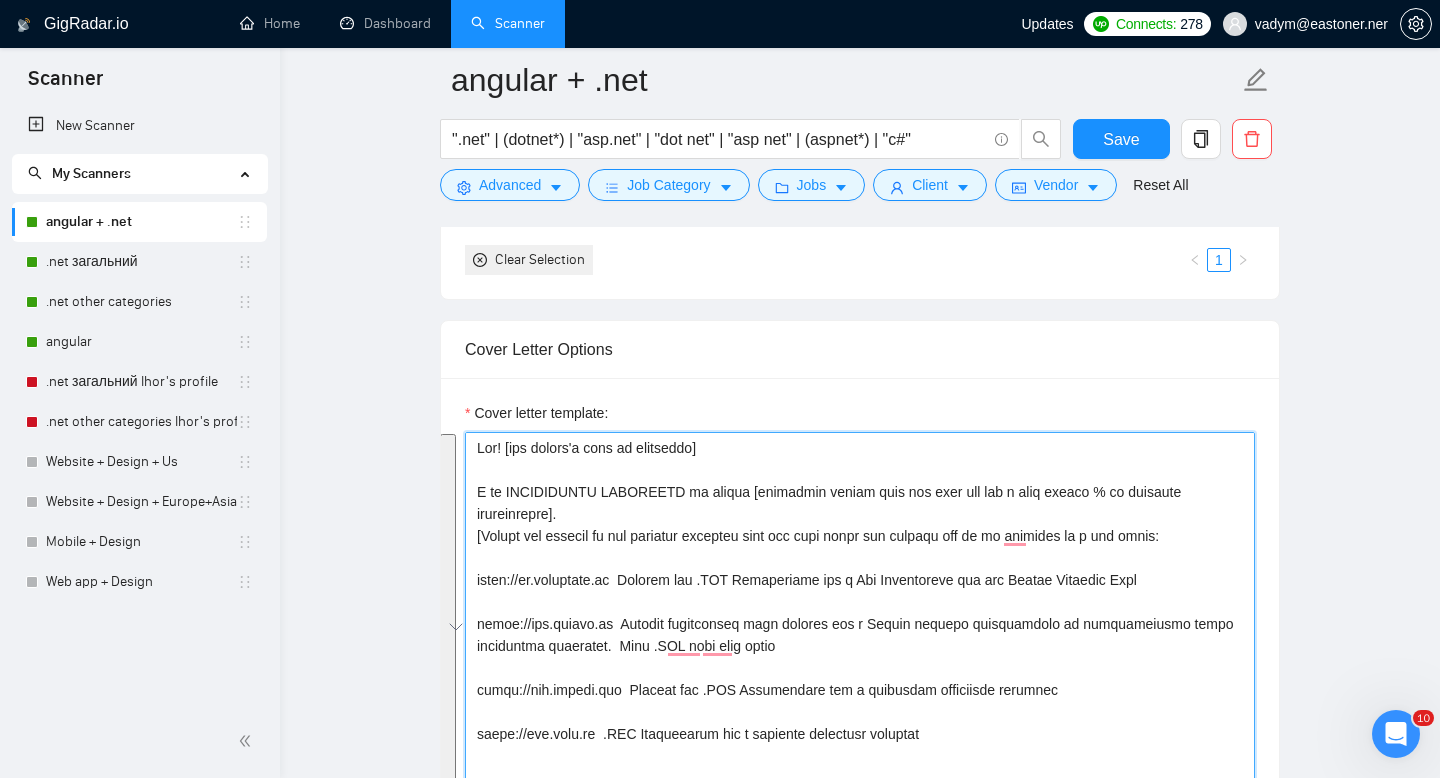 click on "Cover letter template:" at bounding box center (860, 657) 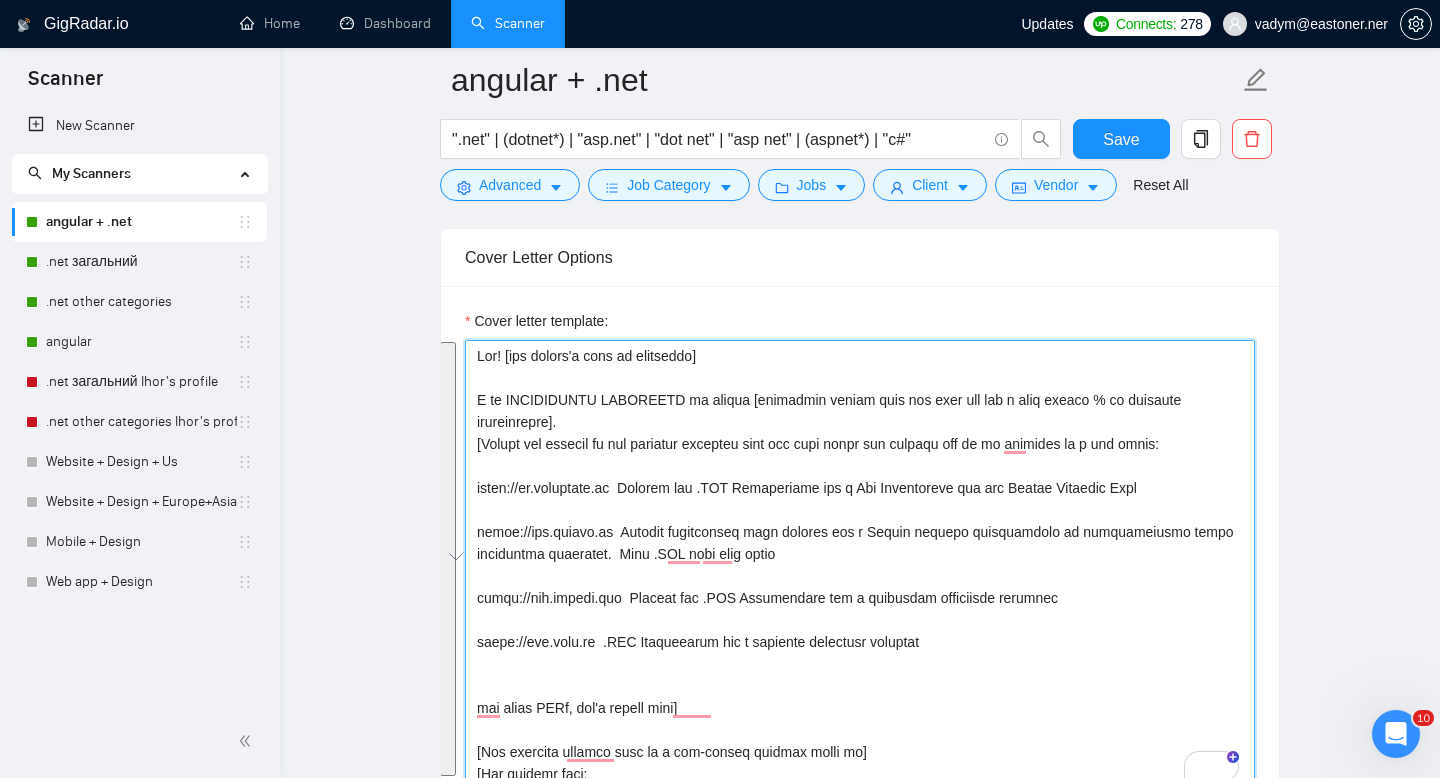 scroll, scrollTop: 2155, scrollLeft: 0, axis: vertical 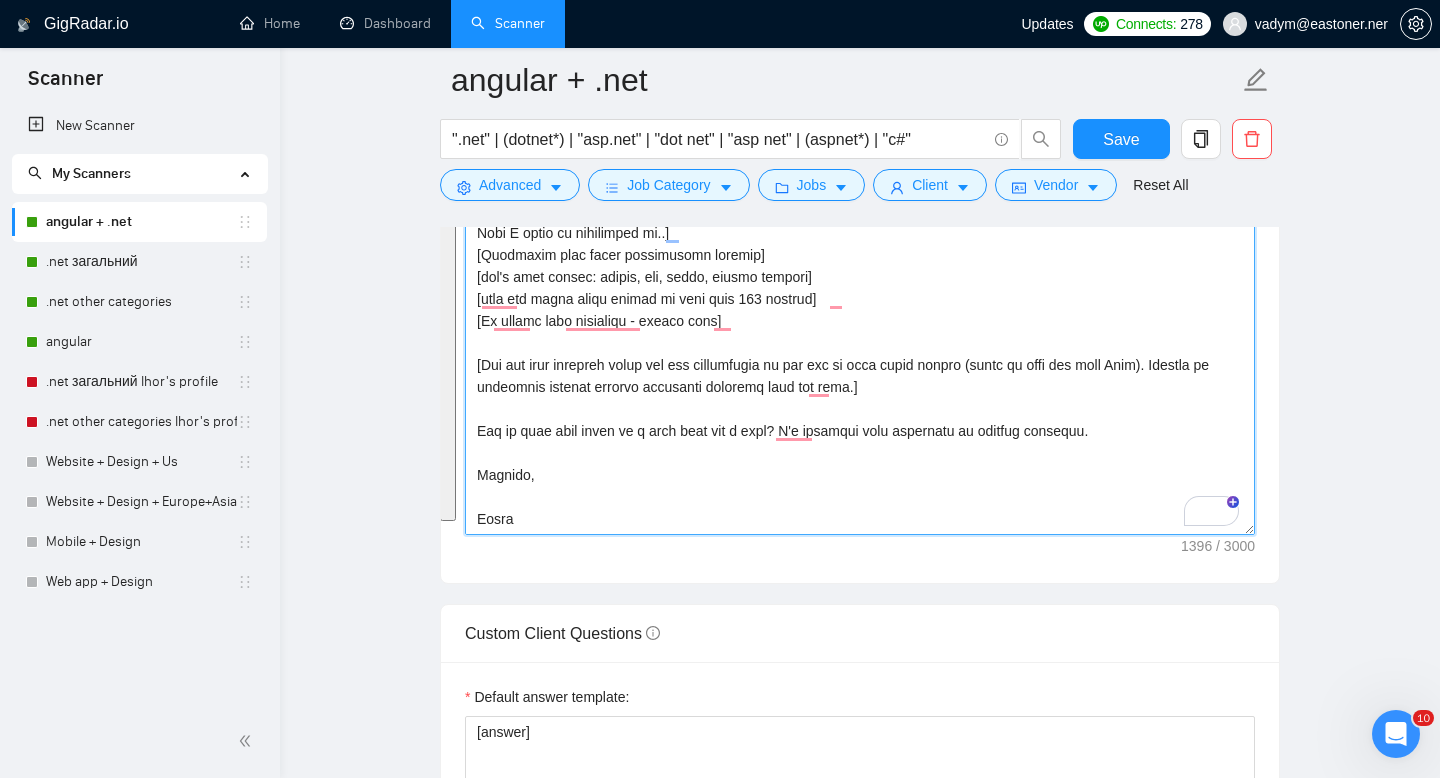 drag, startPoint x: 479, startPoint y: 449, endPoint x: 583, endPoint y: 534, distance: 134.31679 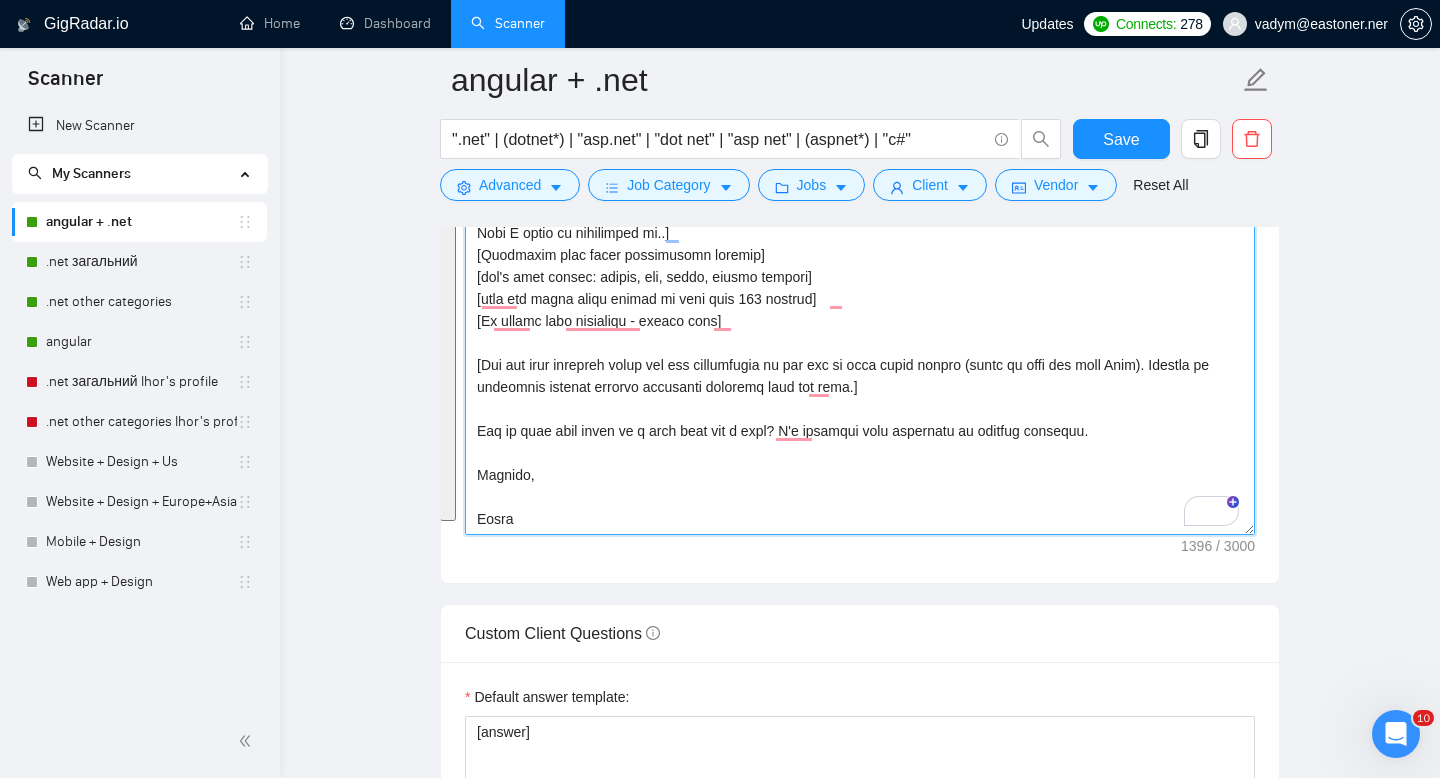click on "Cover letter template:" at bounding box center [860, 307] 